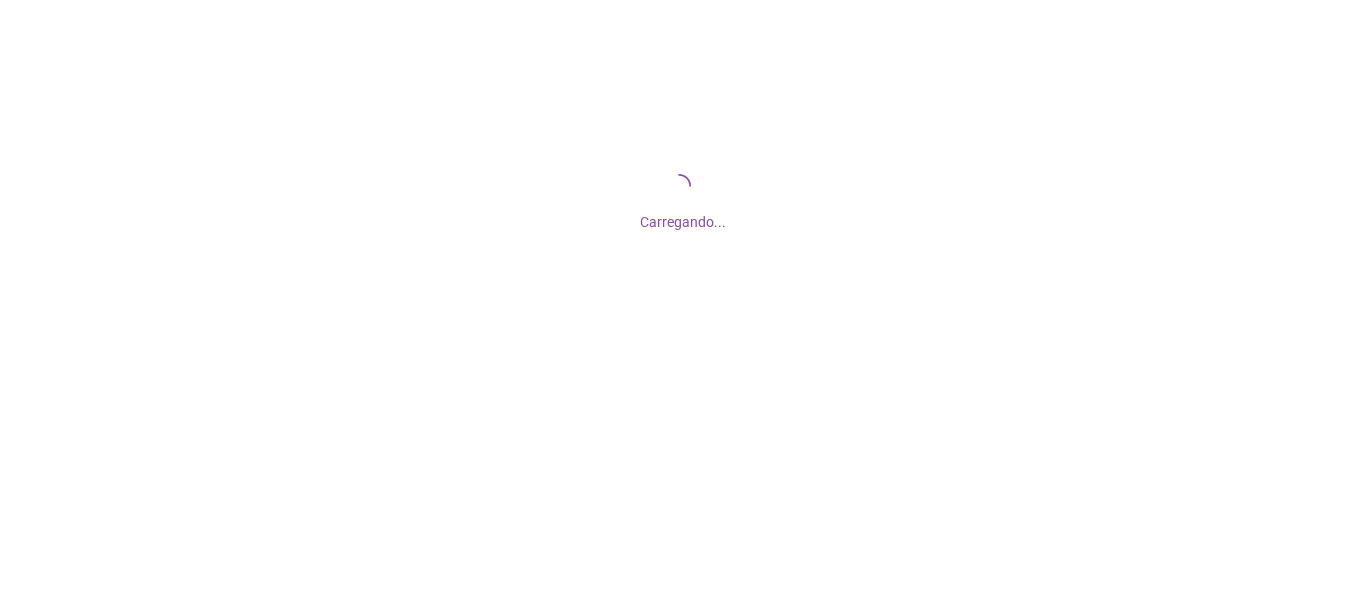 scroll, scrollTop: 0, scrollLeft: 0, axis: both 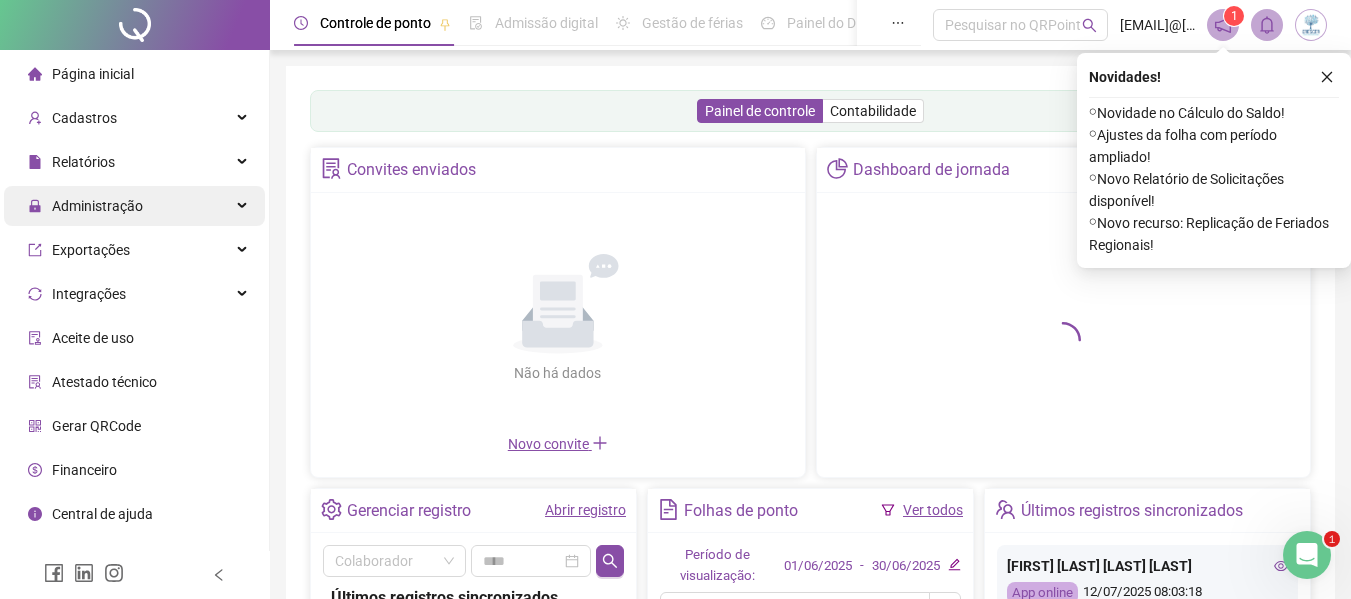 click on "Administração" at bounding box center [85, 206] 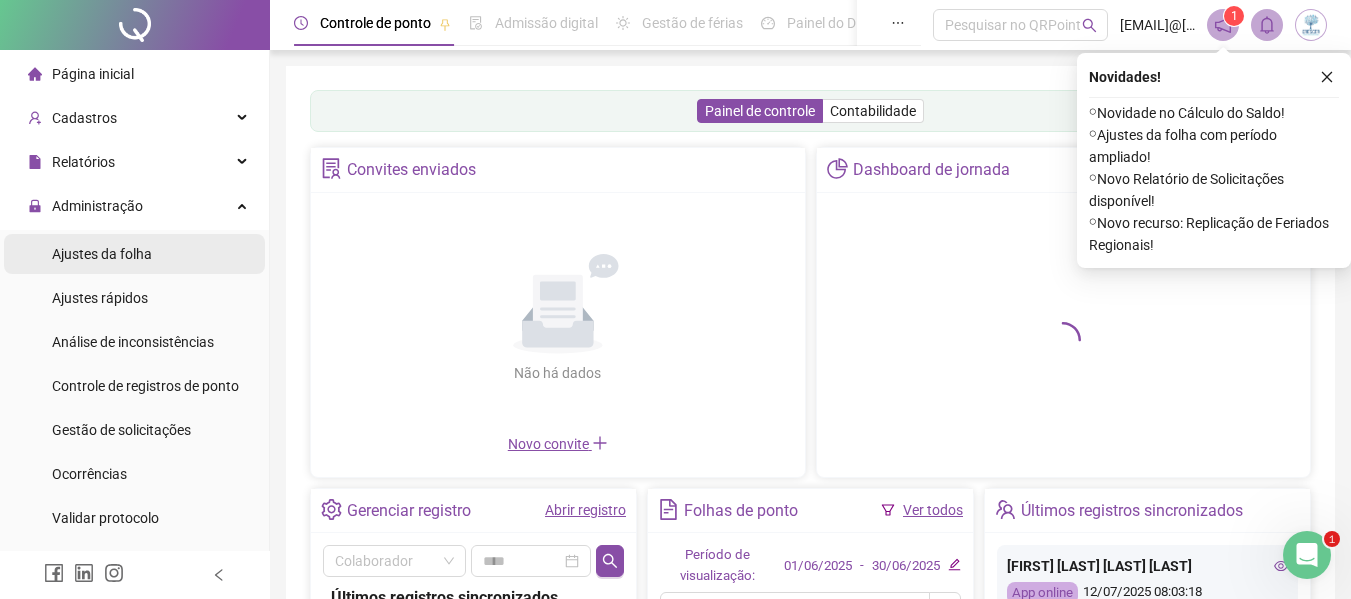 click on "Ajustes da folha" at bounding box center (102, 254) 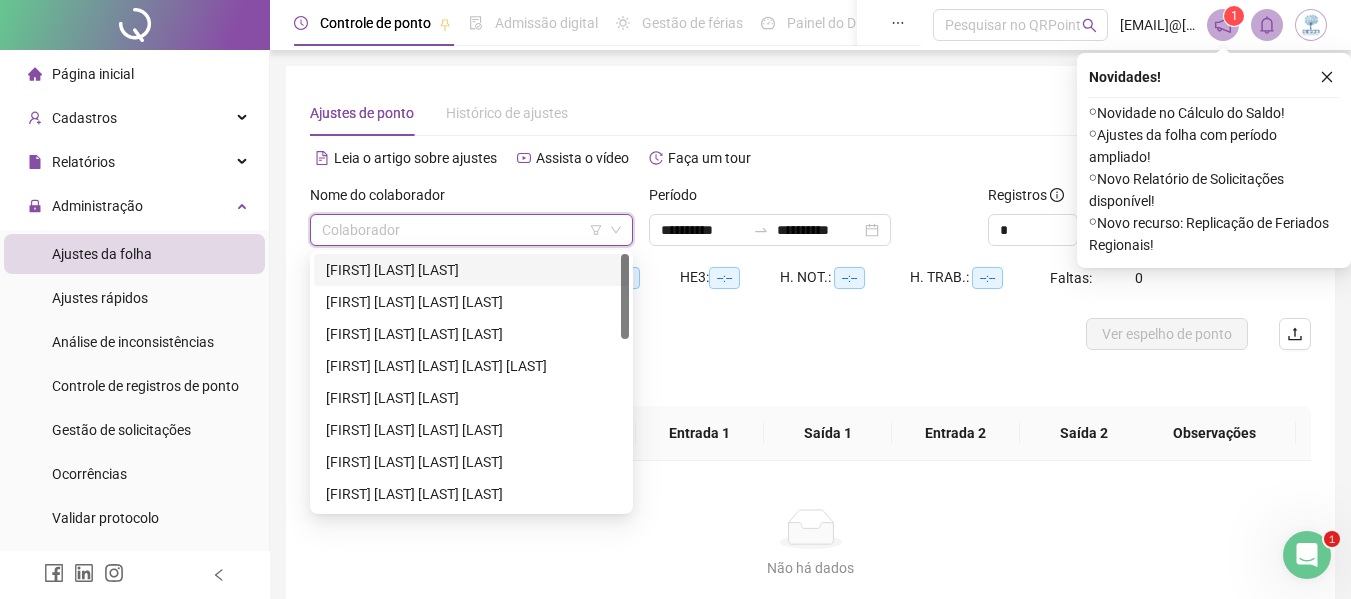 click at bounding box center [465, 230] 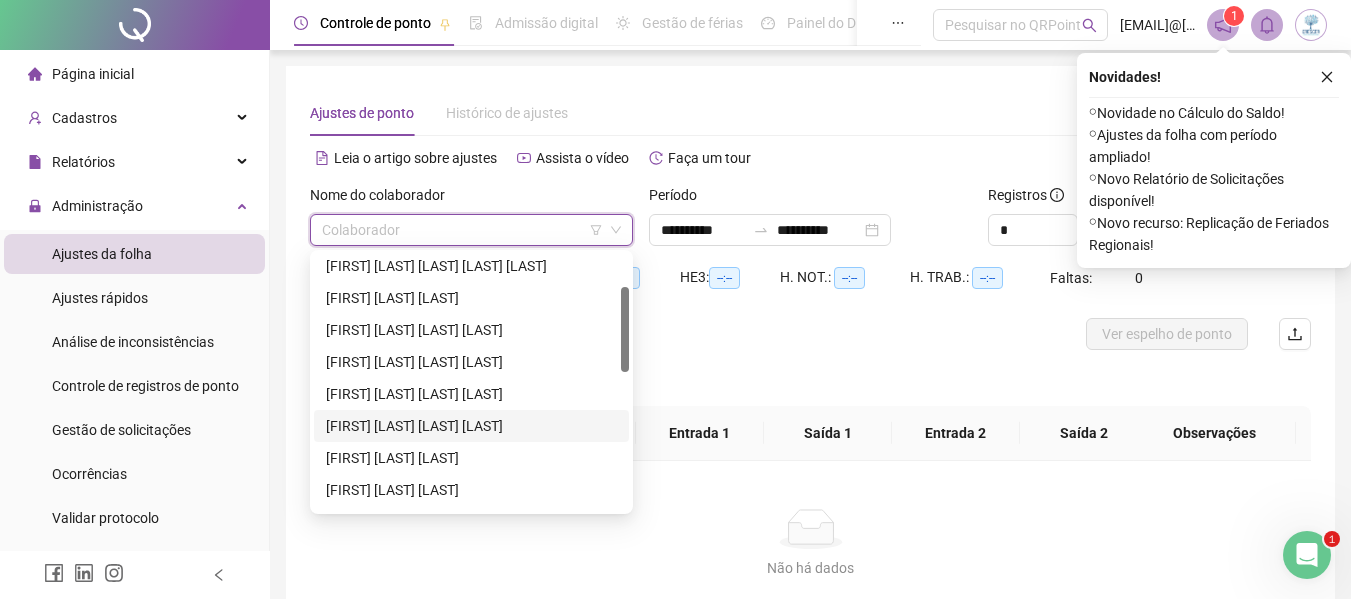 click on "[FIRST] [LAST] [LAST] [LAST]" at bounding box center (471, 426) 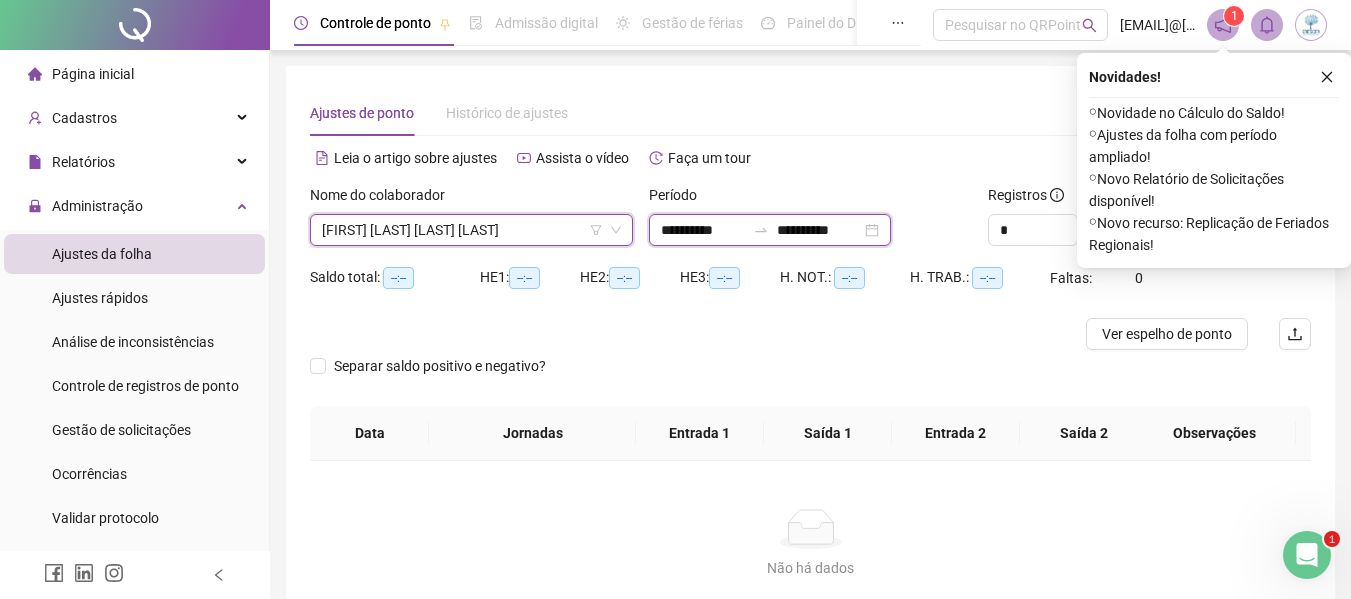 click on "**********" at bounding box center [703, 230] 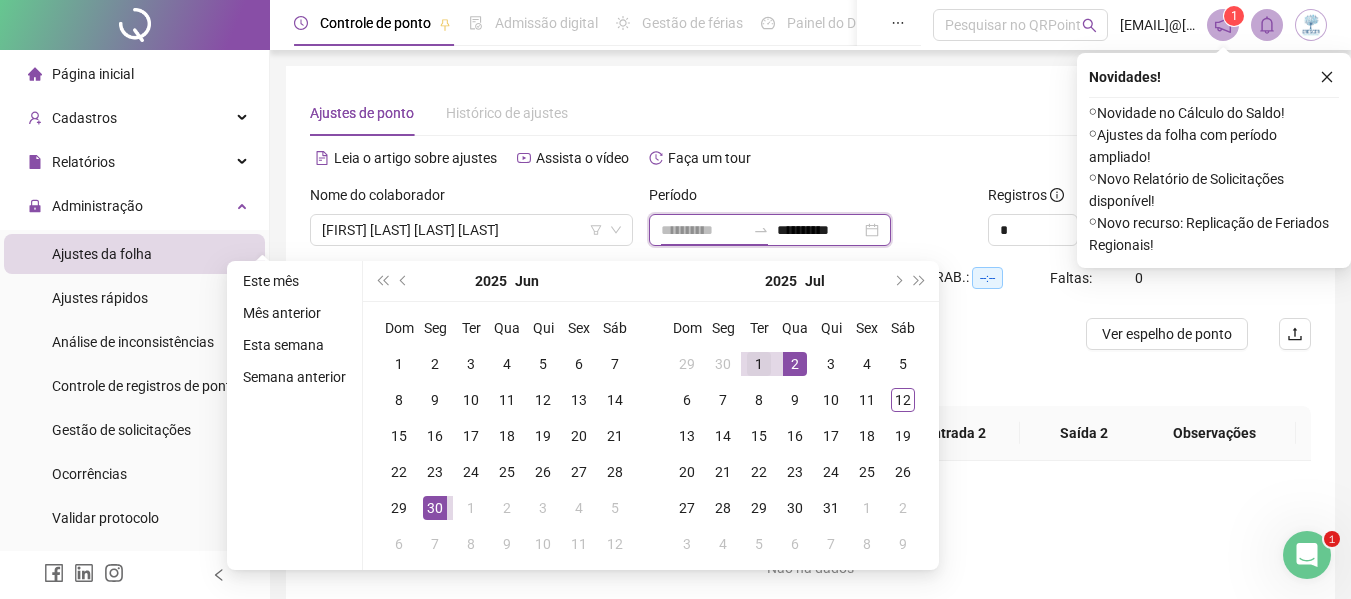 type on "**********" 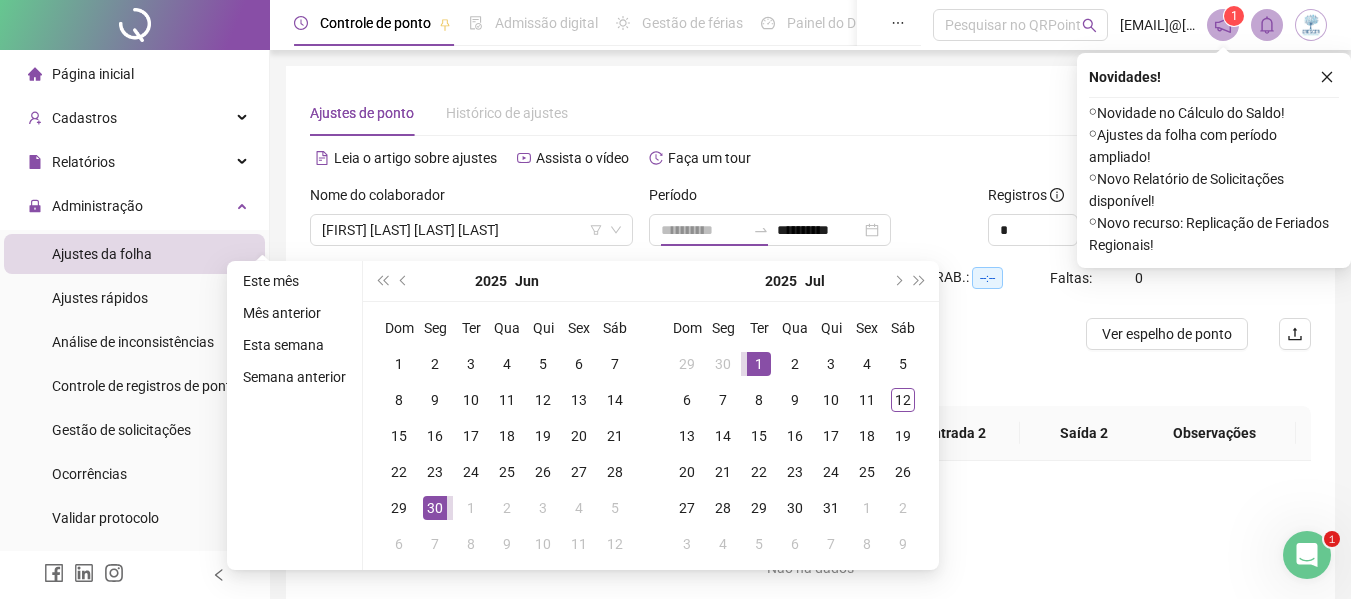 click on "1" at bounding box center [759, 364] 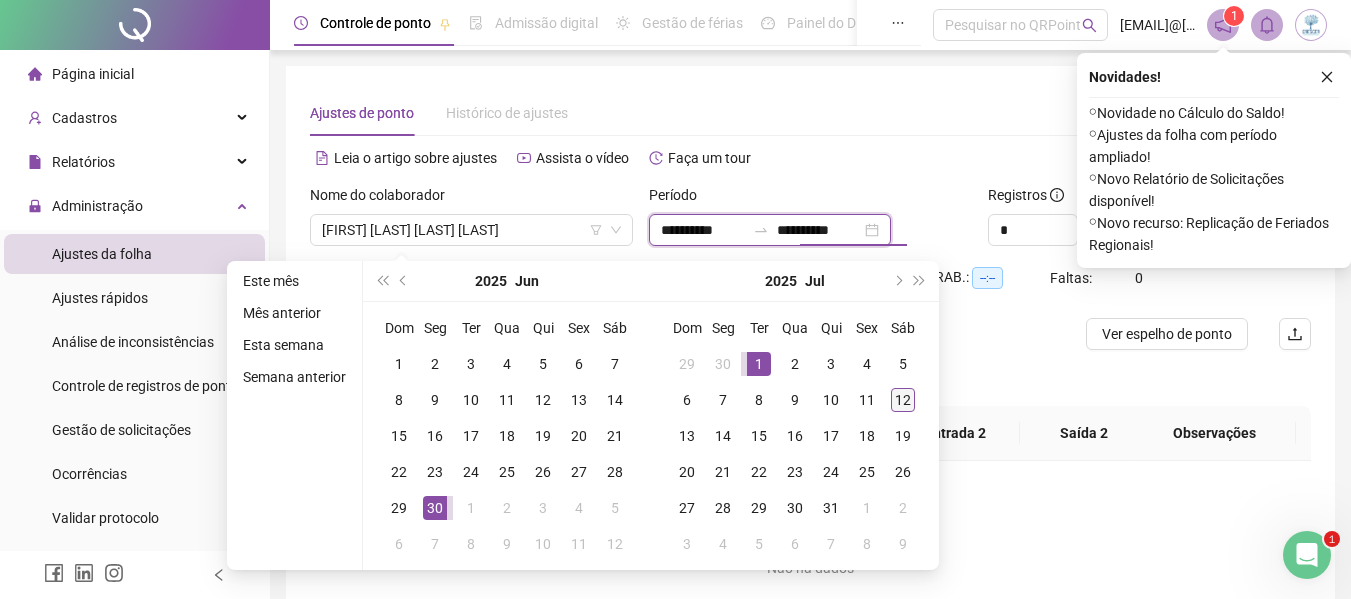 type on "**********" 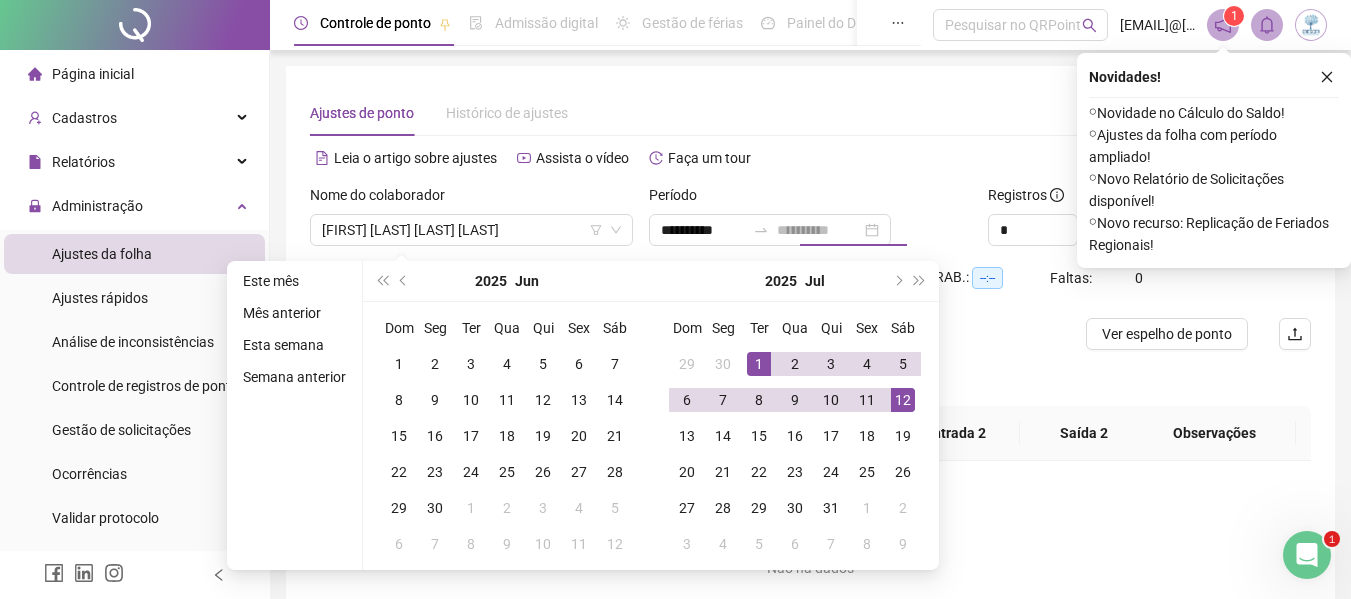 click on "12" at bounding box center [903, 400] 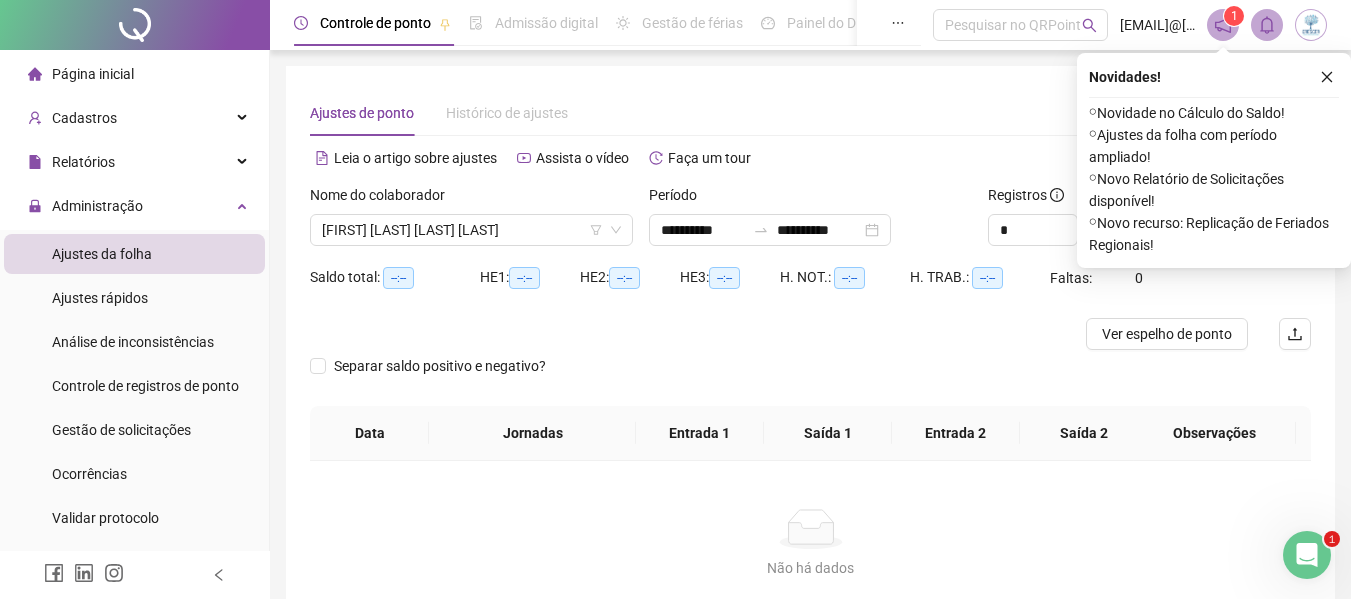 click on "Novidades ! ⚬  Novidade no Cálculo do Saldo! ⚬  Ajustes da folha com período ampliado! ⚬  Novo Relatório de Solicitações disponível! ⚬  Novo recurso: Replicação de Feriados Regionais!" at bounding box center [1214, 160] 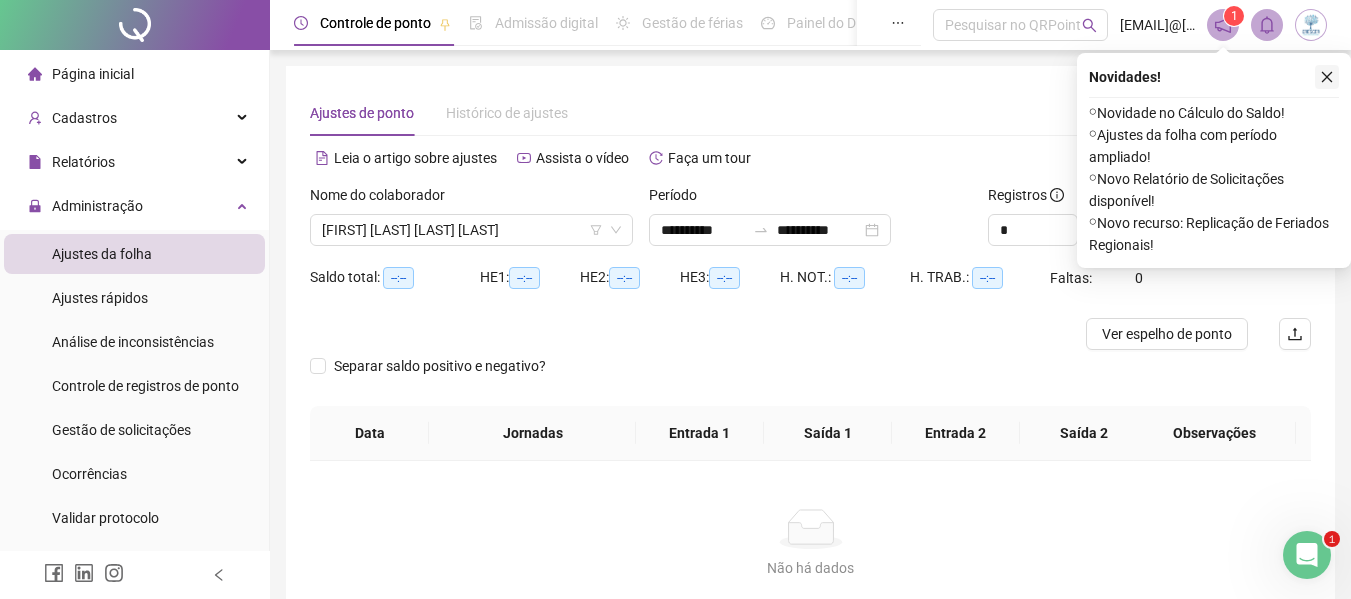 click at bounding box center (1327, 77) 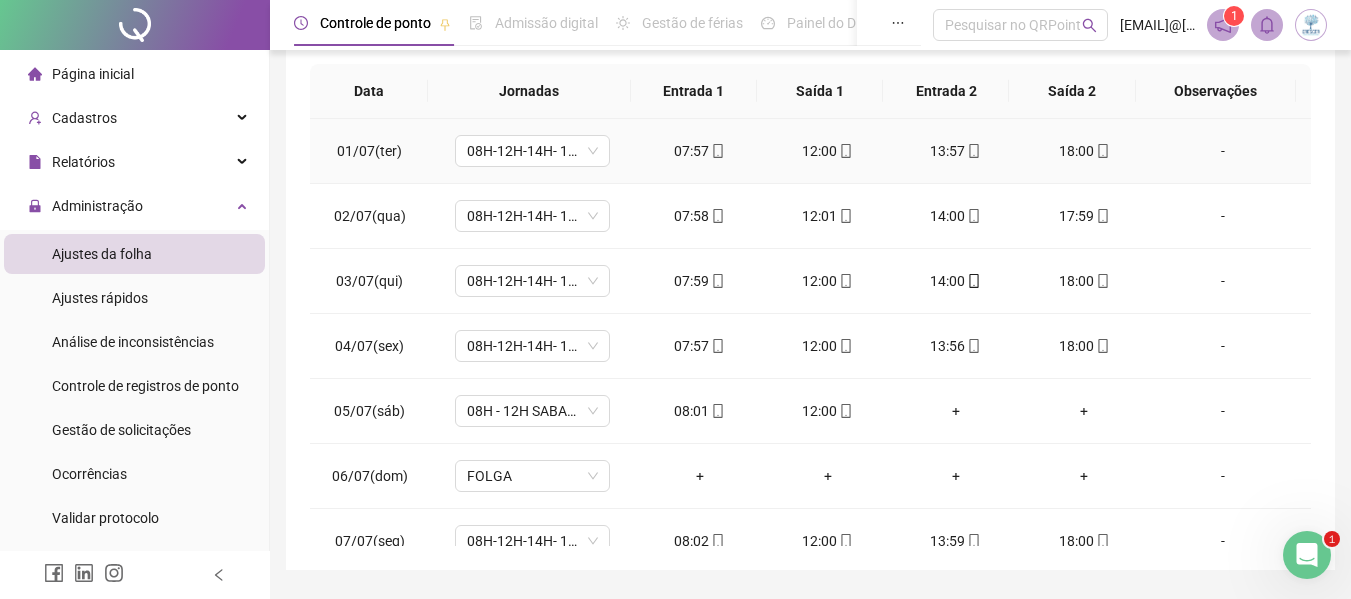 scroll, scrollTop: 399, scrollLeft: 0, axis: vertical 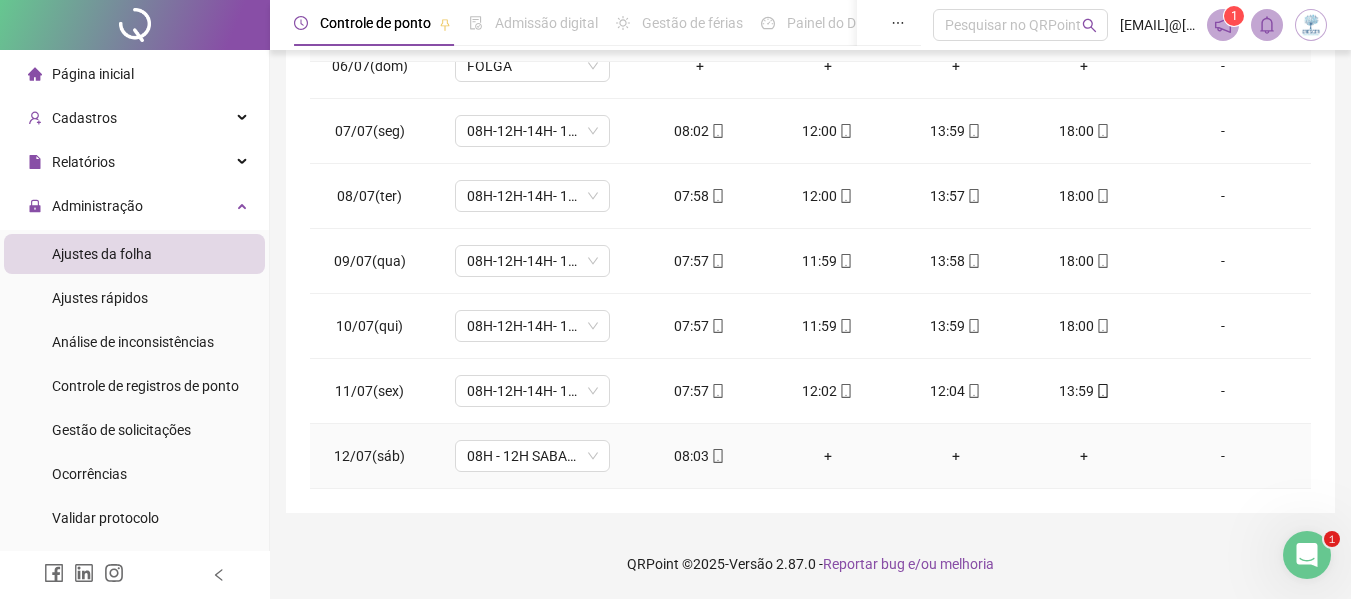 click 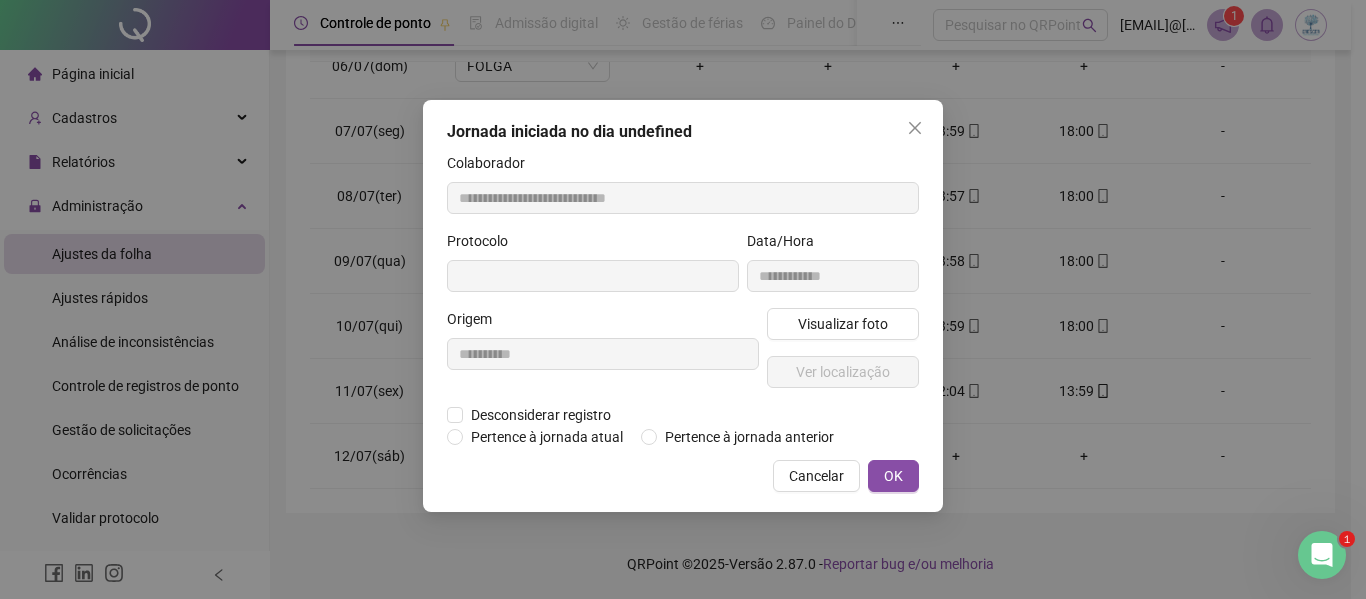 type on "**********" 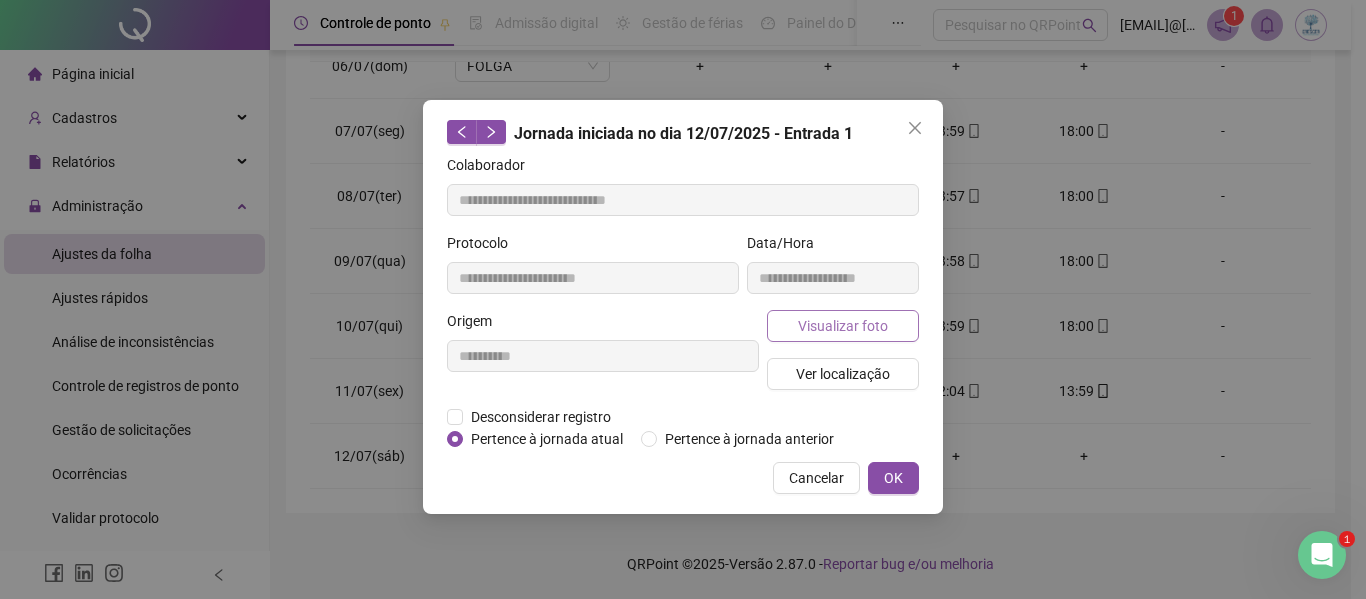 click on "Visualizar foto" at bounding box center (843, 326) 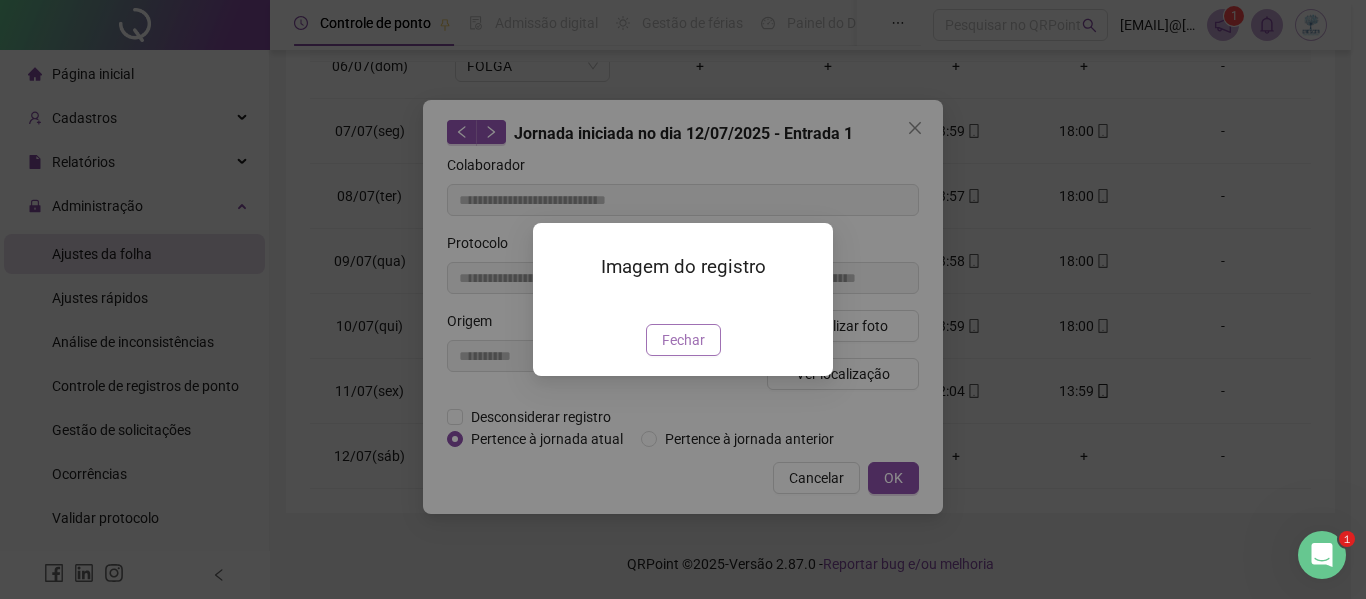 click on "Fechar" at bounding box center (683, 340) 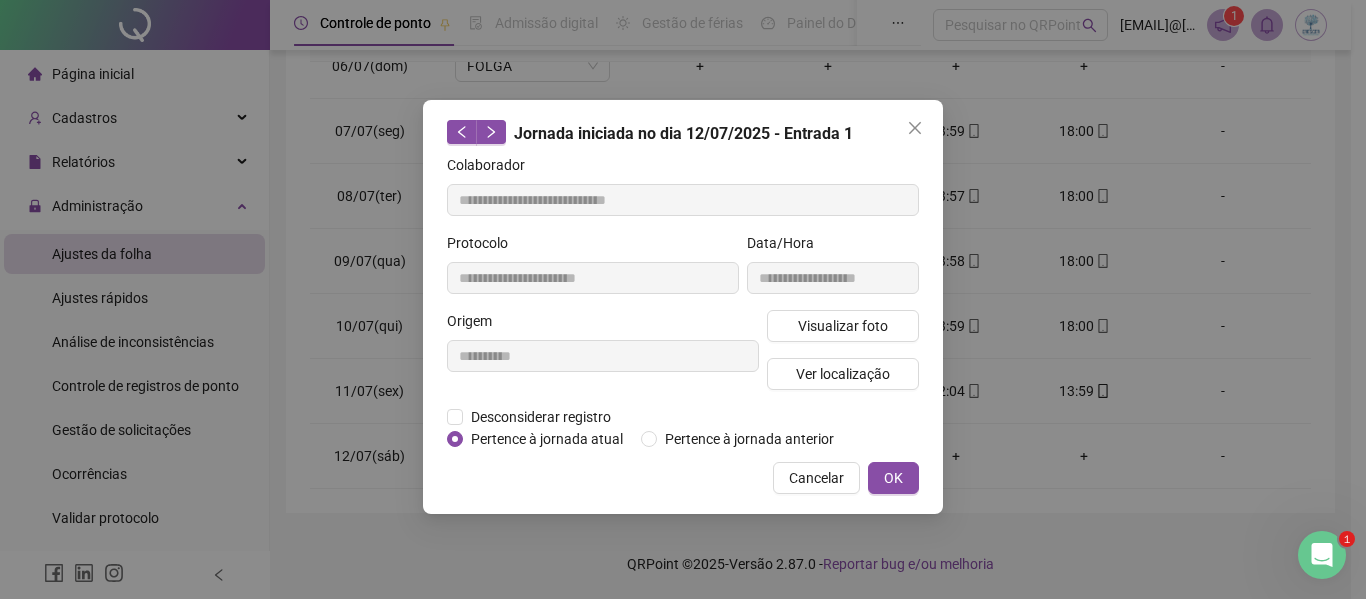 click on "**********" at bounding box center (683, 307) 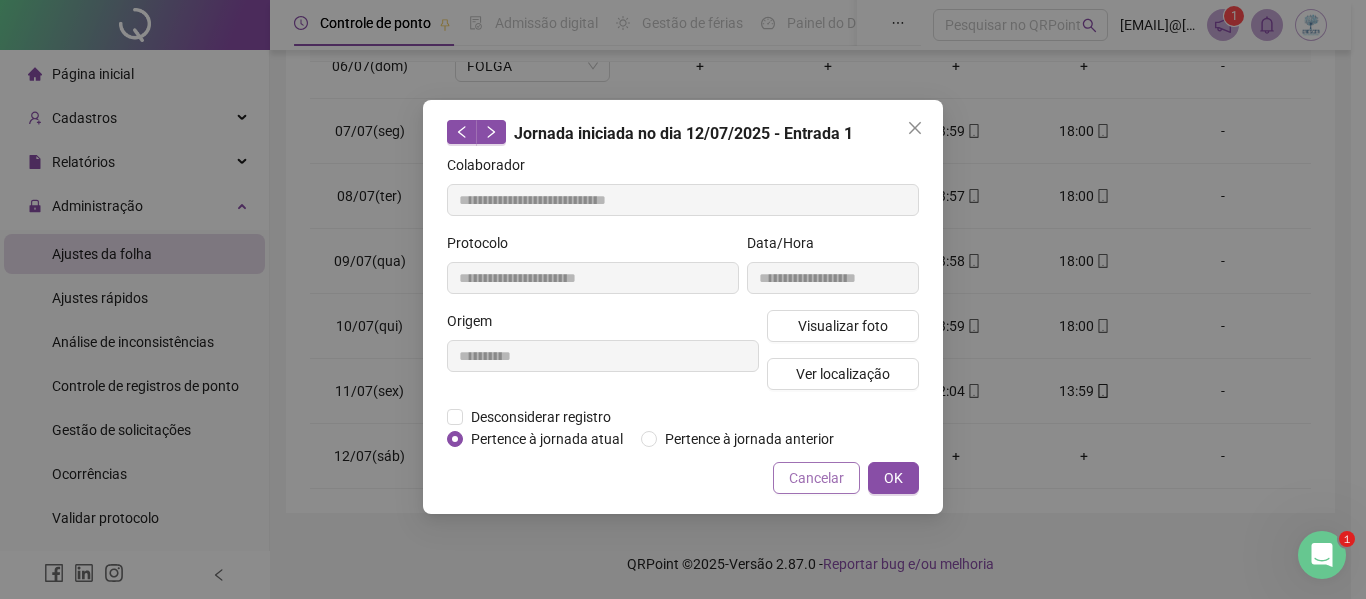 click on "Cancelar" at bounding box center (816, 478) 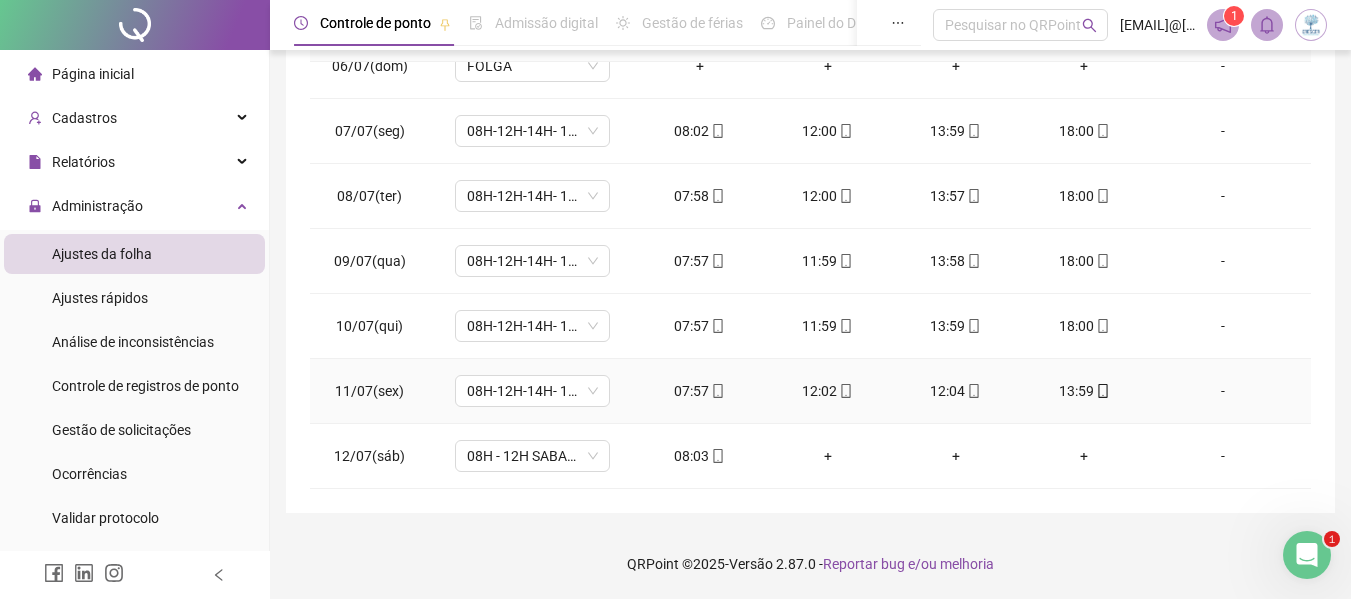 click on "07:57" at bounding box center (700, 391) 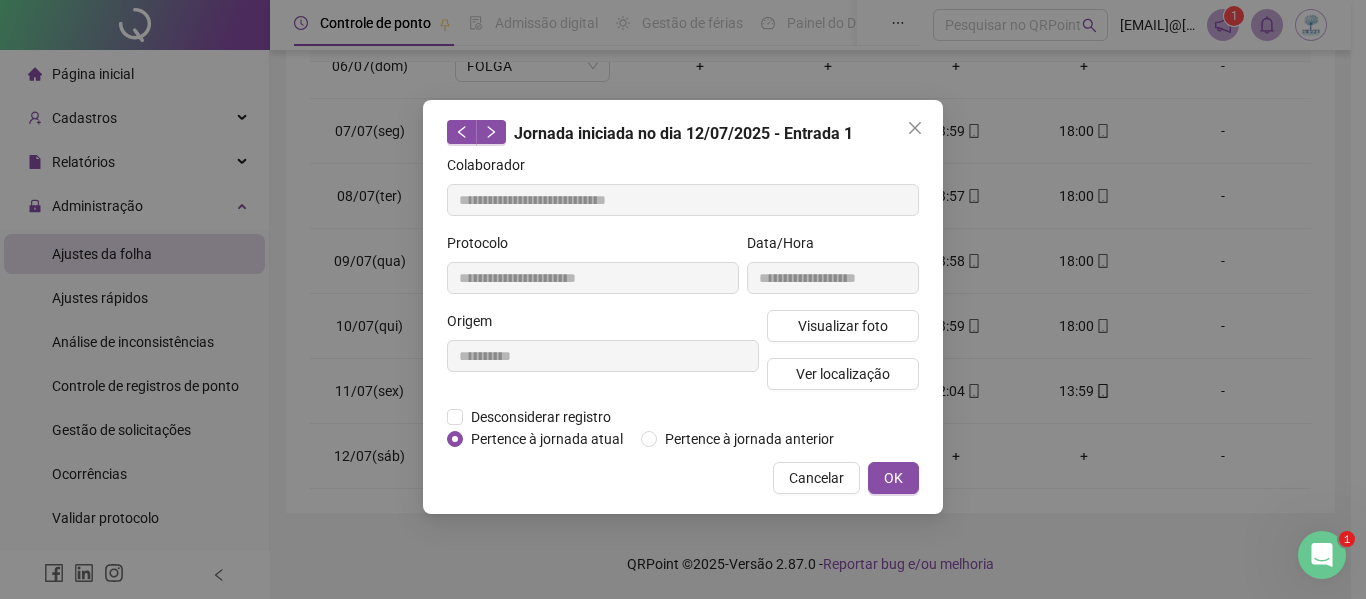 type on "**********" 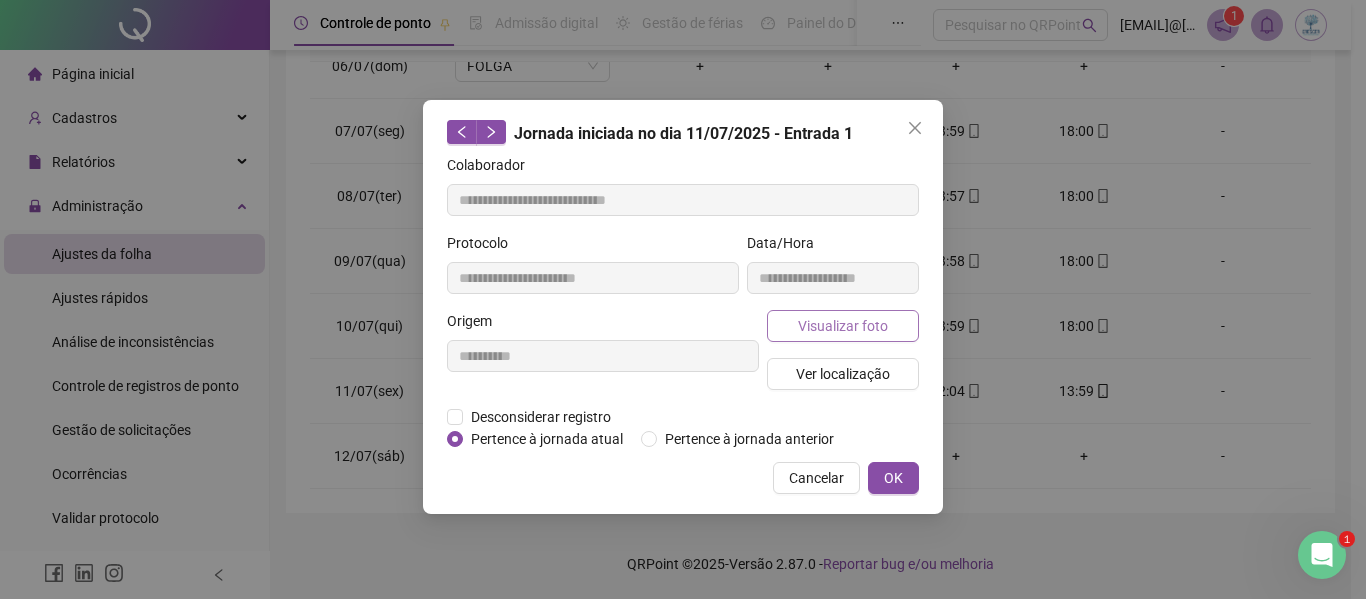 click on "Visualizar foto" at bounding box center [843, 326] 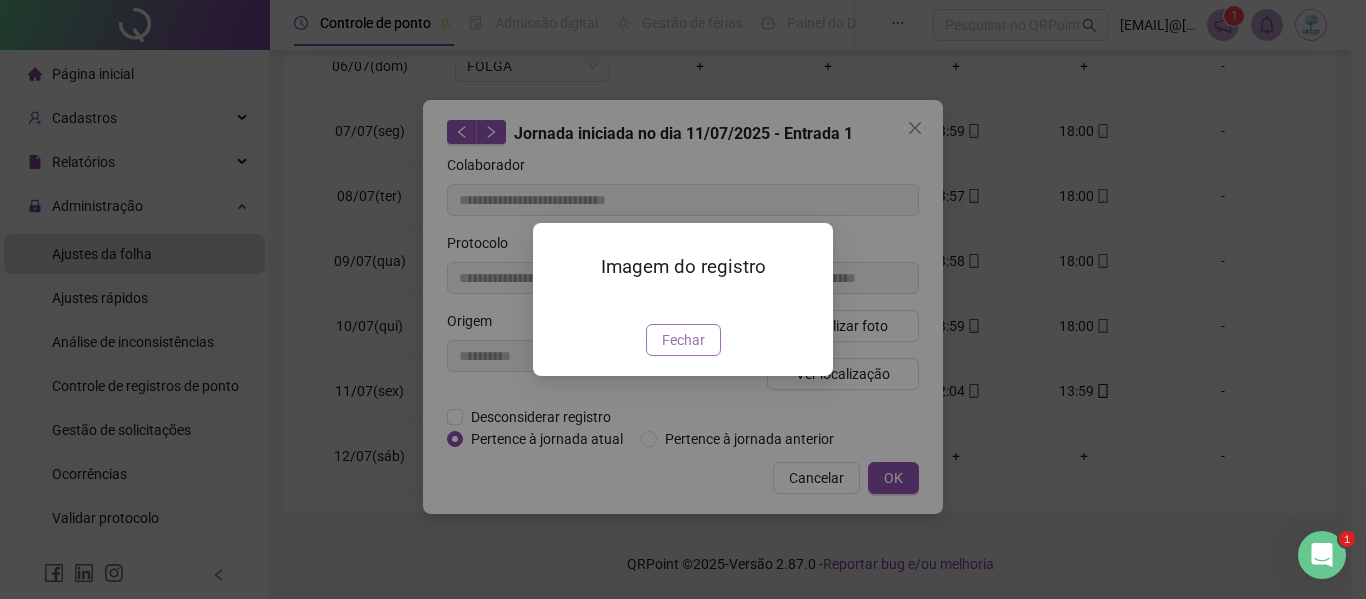 click on "Fechar" at bounding box center (683, 340) 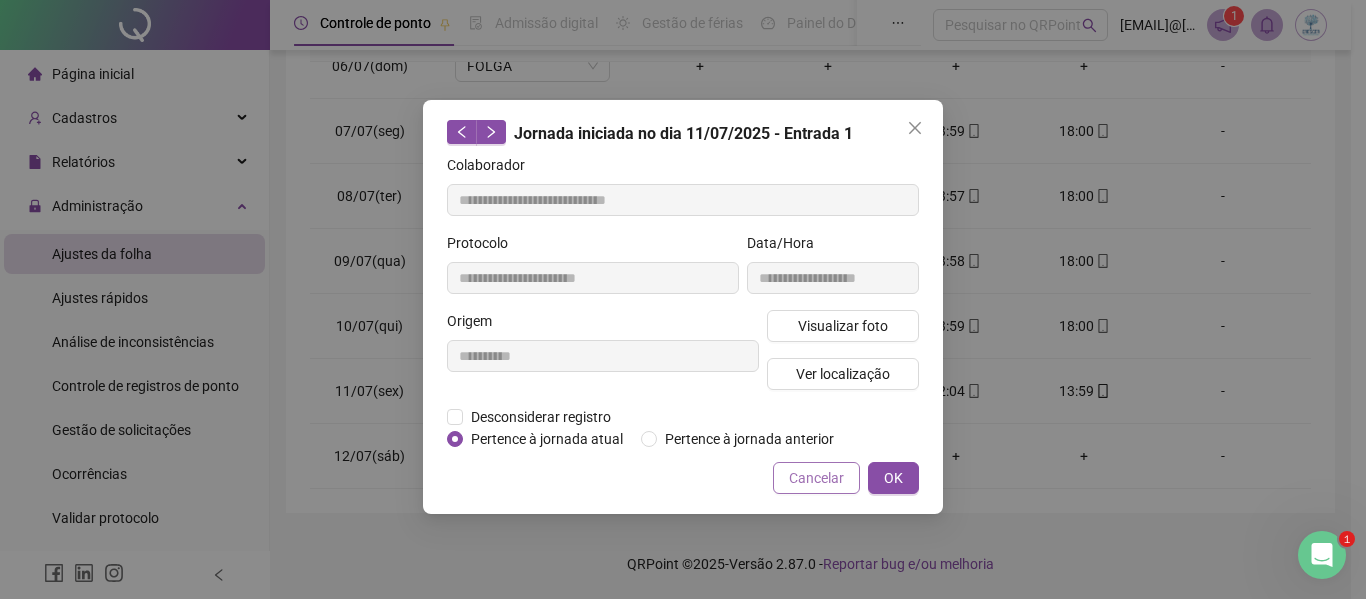 click on "Cancelar" at bounding box center (816, 478) 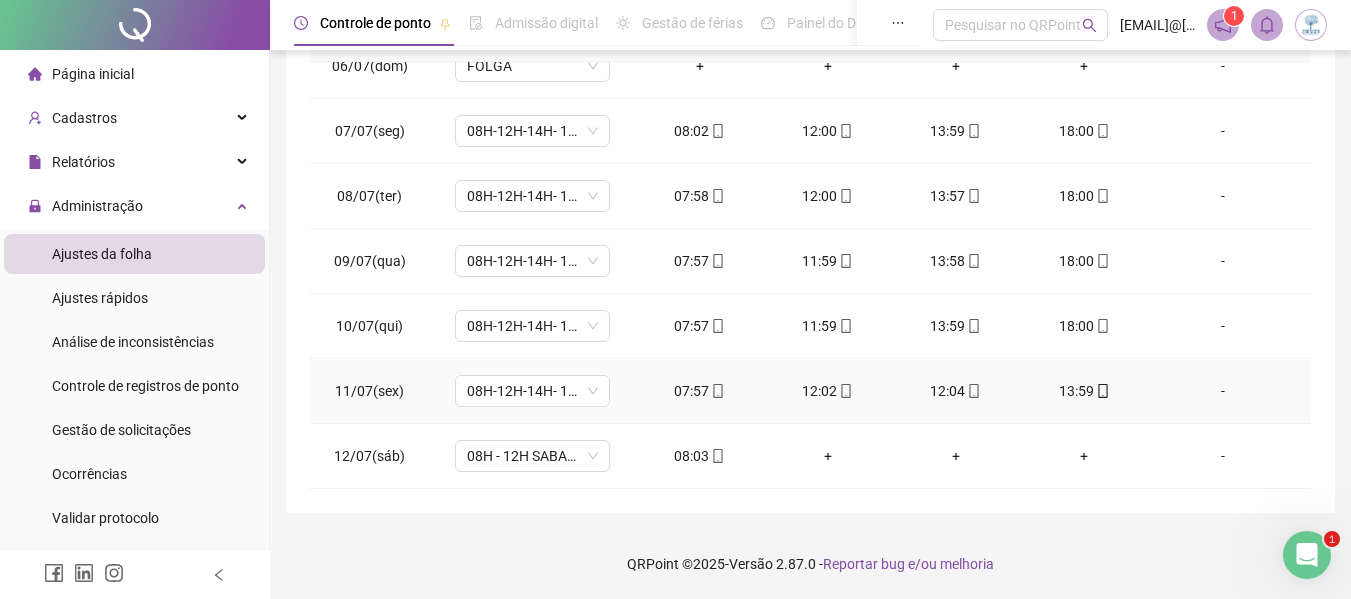 click at bounding box center [845, 391] 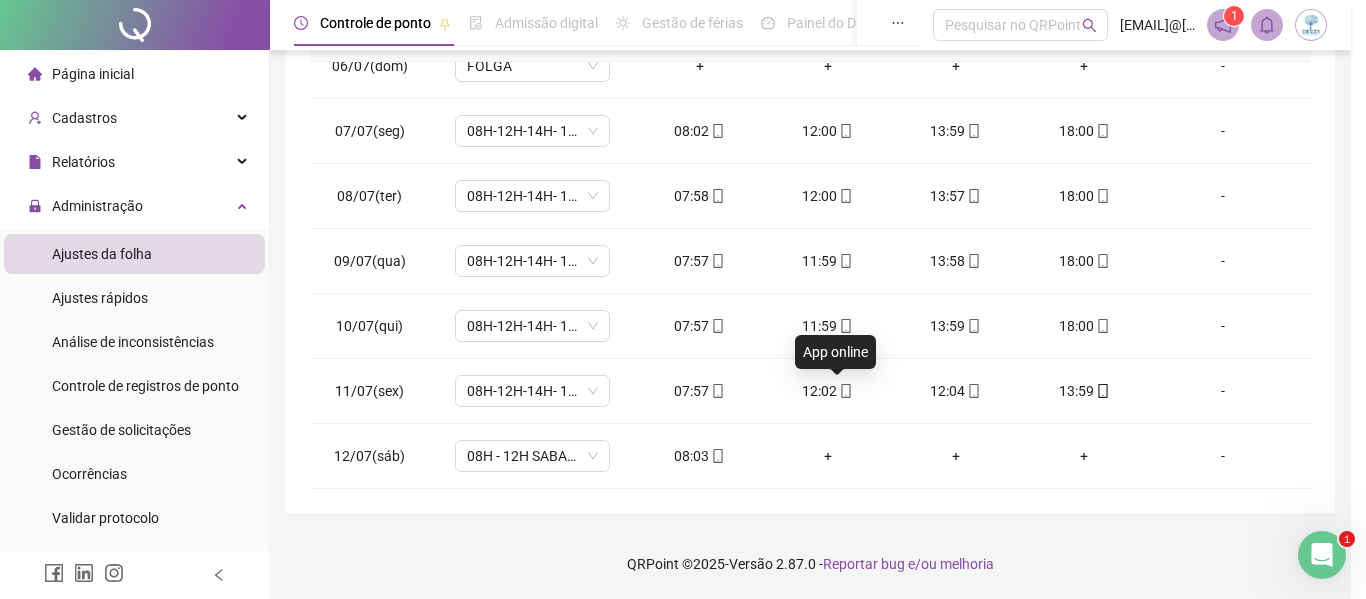 type on "**********" 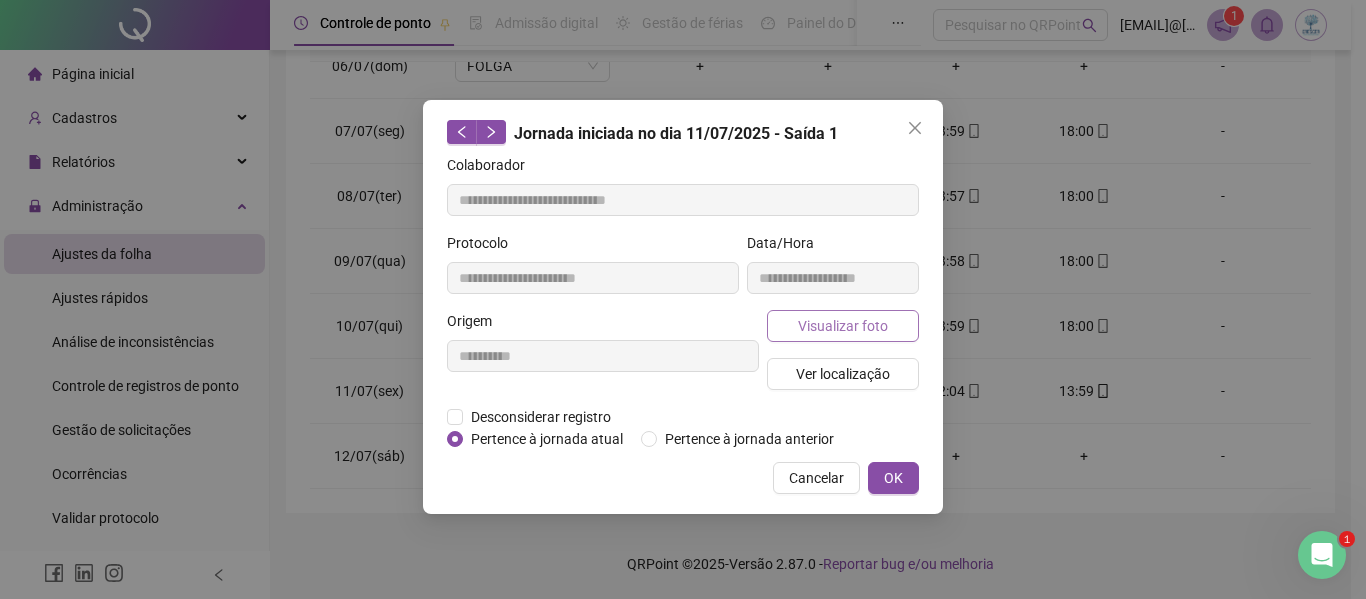 click on "Visualizar foto" at bounding box center (843, 326) 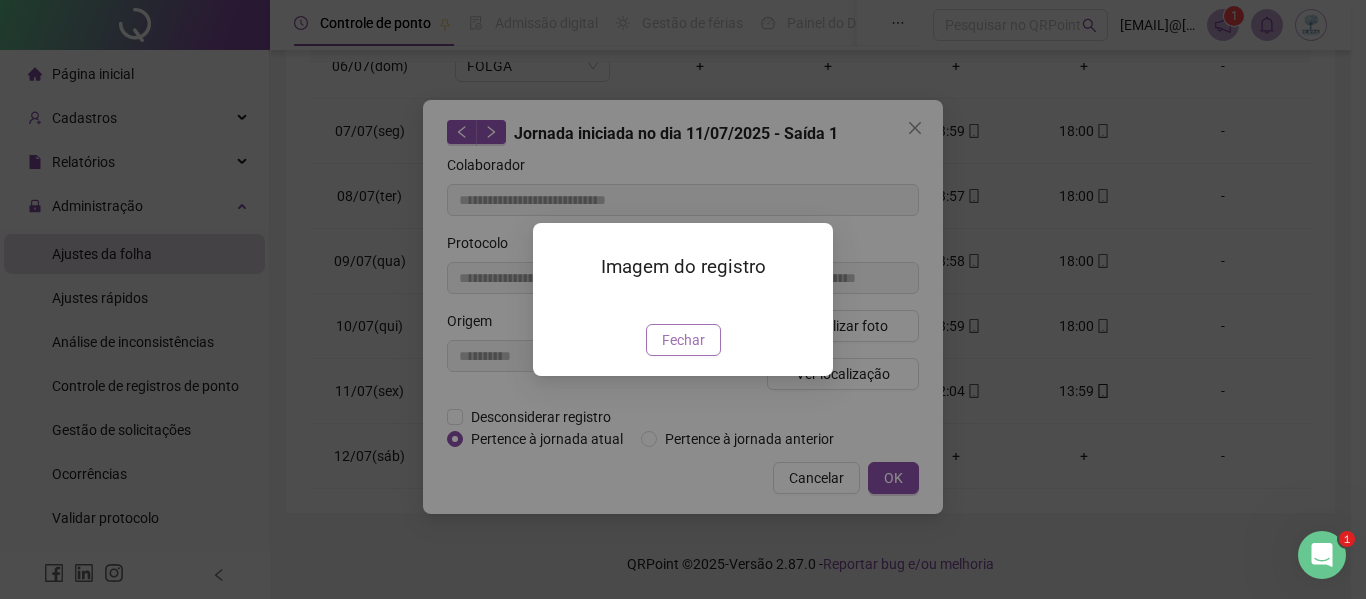 click on "Fechar" at bounding box center [683, 340] 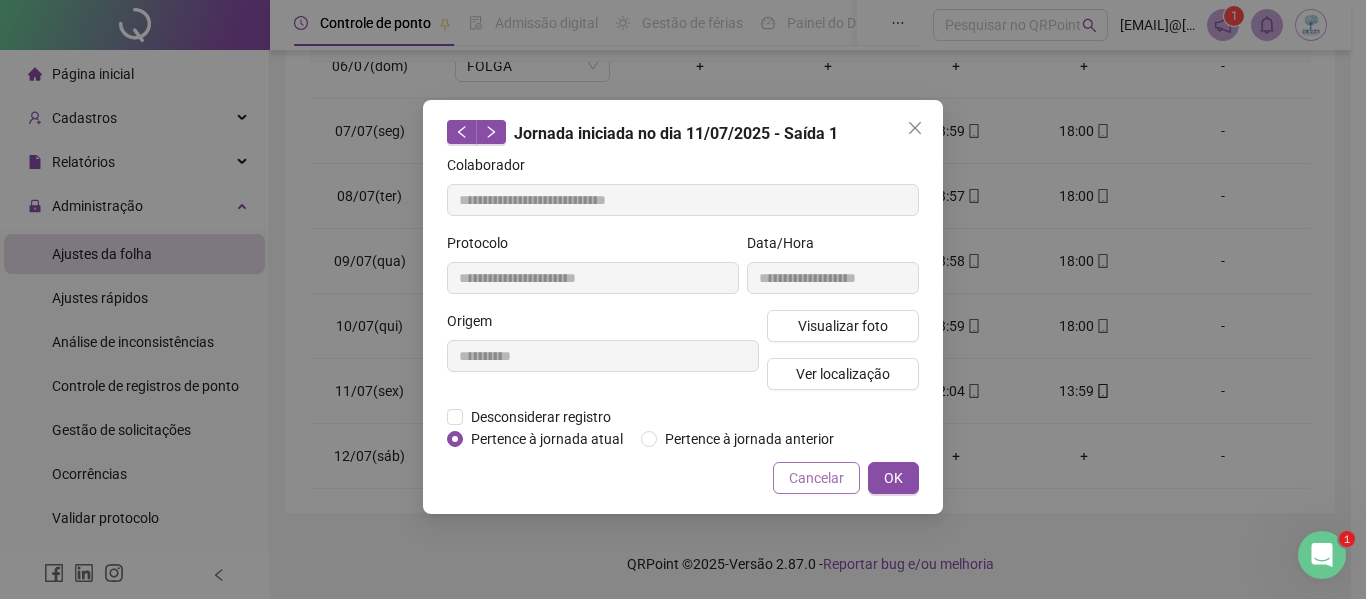 click on "Cancelar" at bounding box center (816, 478) 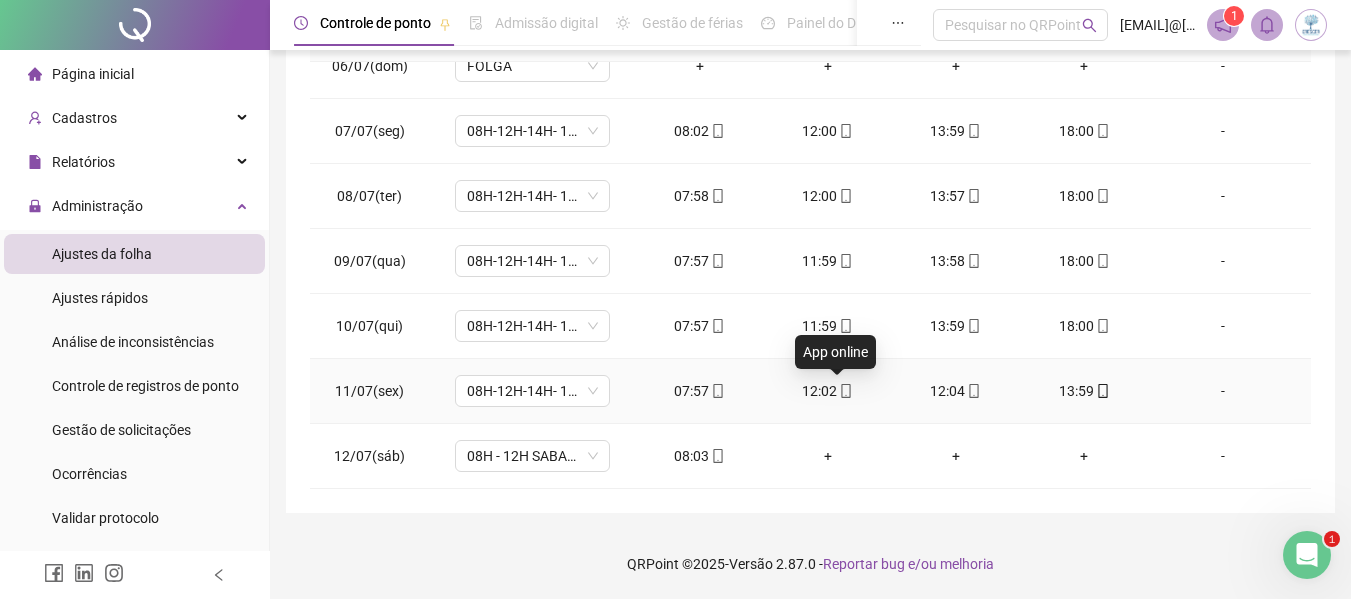 click 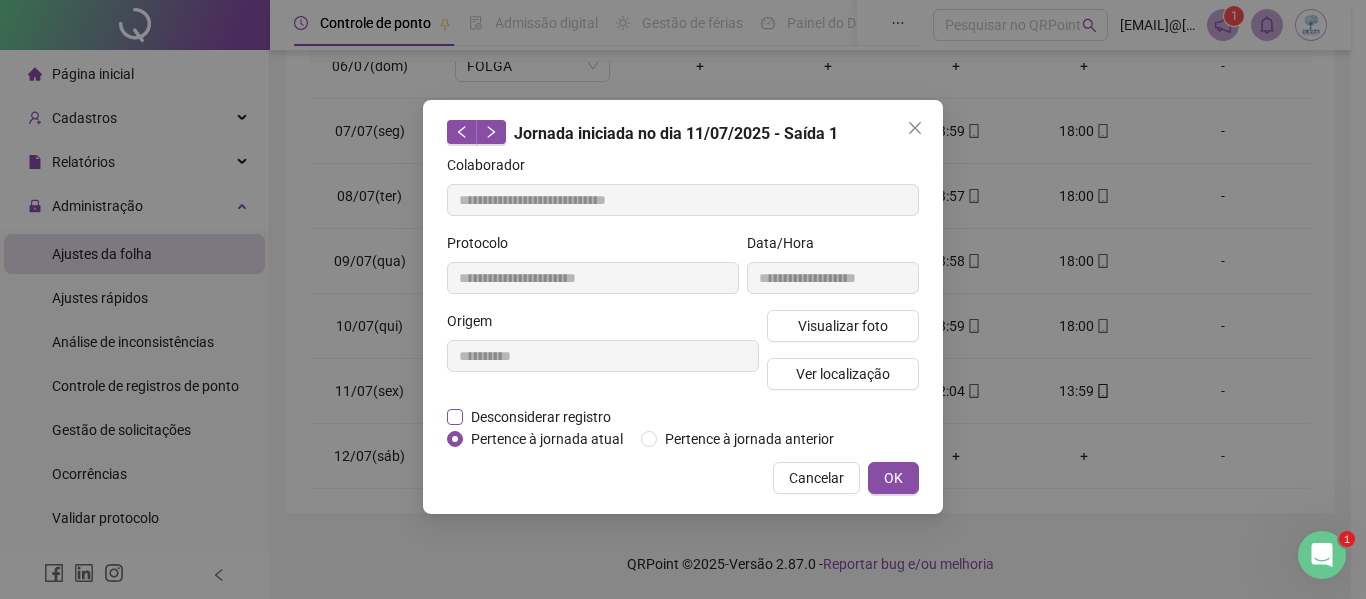 click on "Desconsiderar registro" at bounding box center [541, 417] 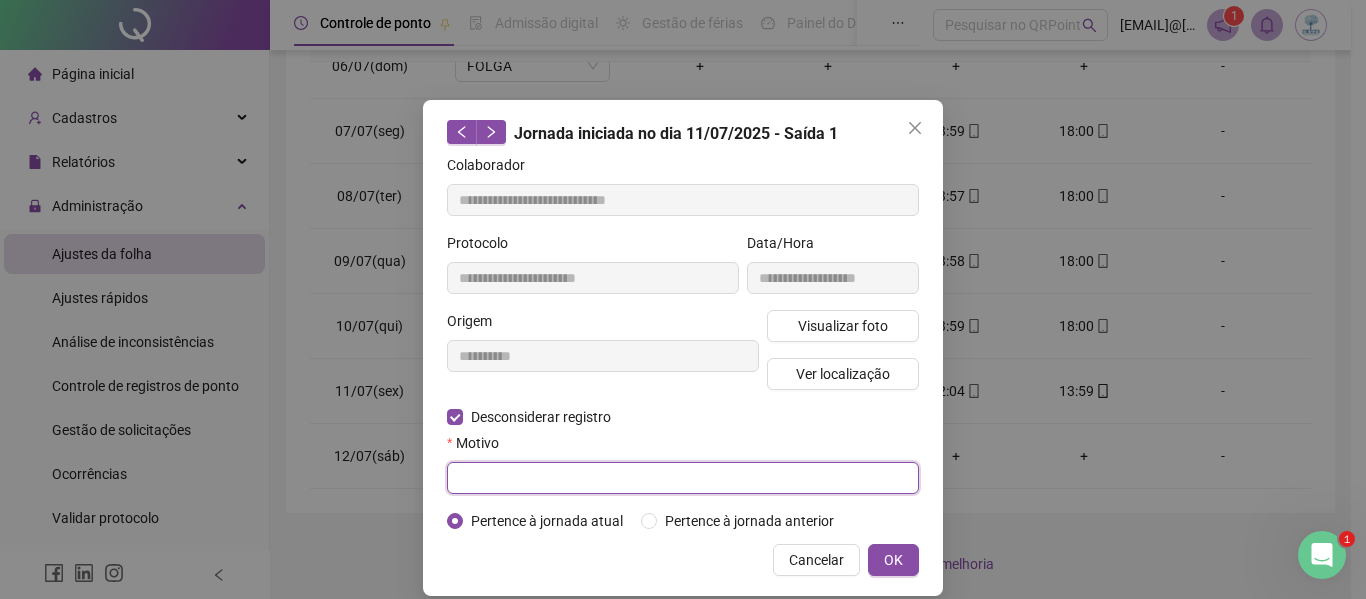 click at bounding box center (683, 478) 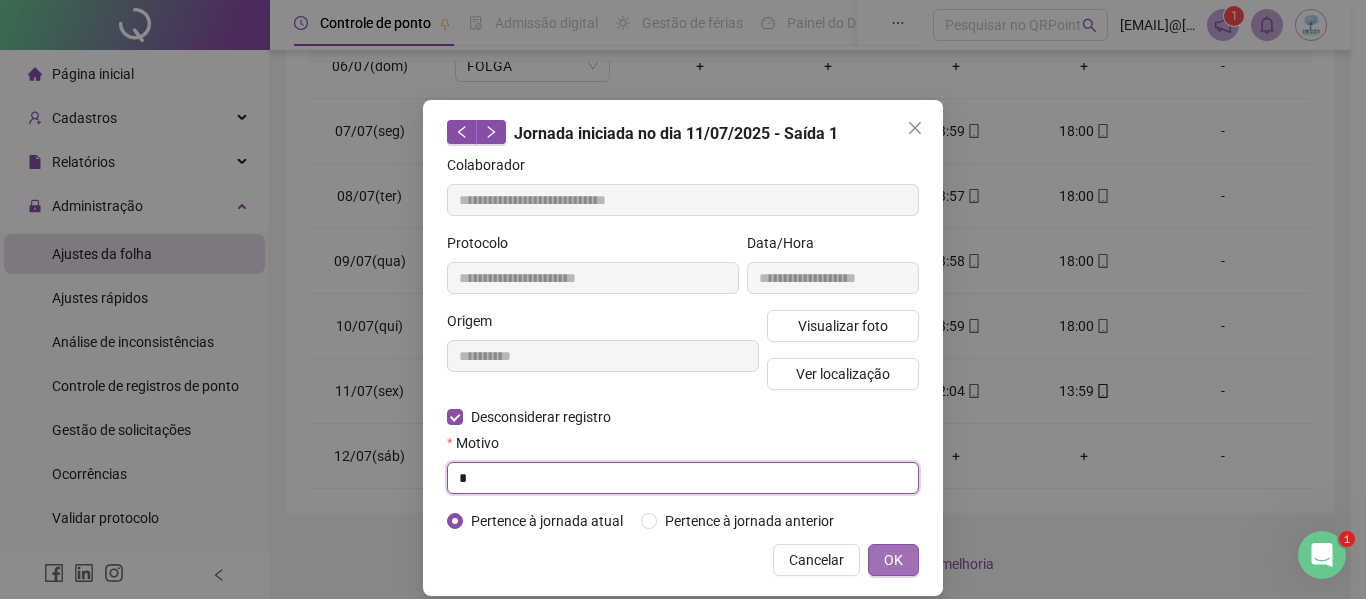 type on "*" 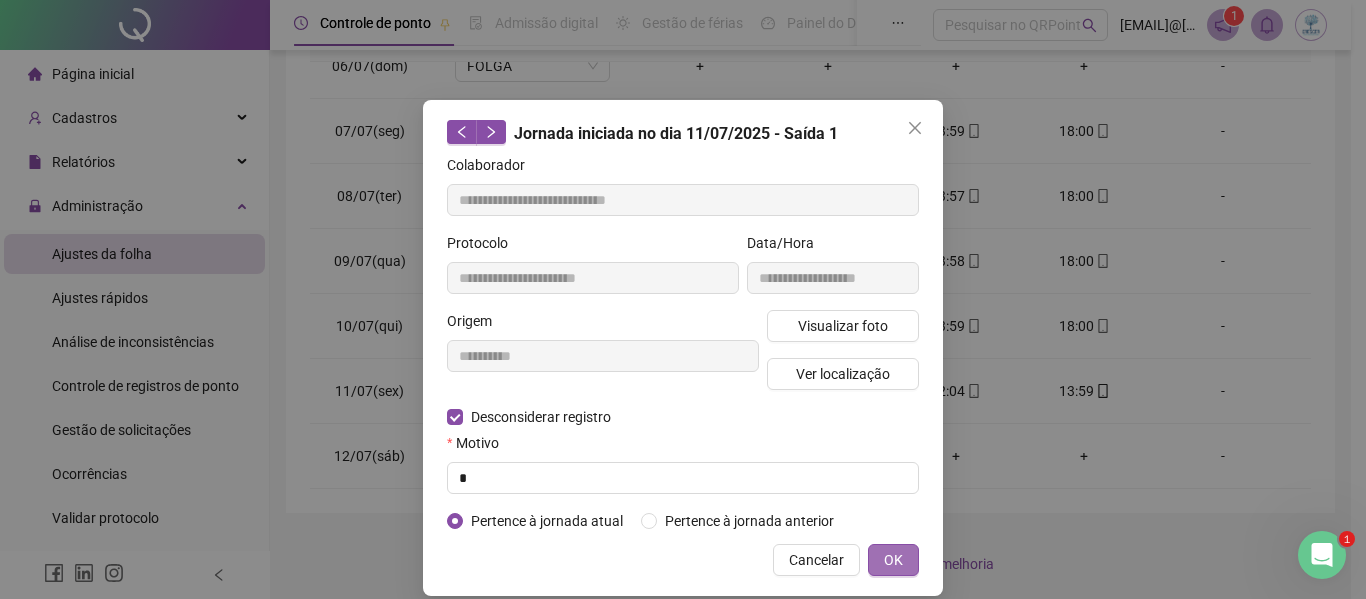 click on "OK" at bounding box center [893, 560] 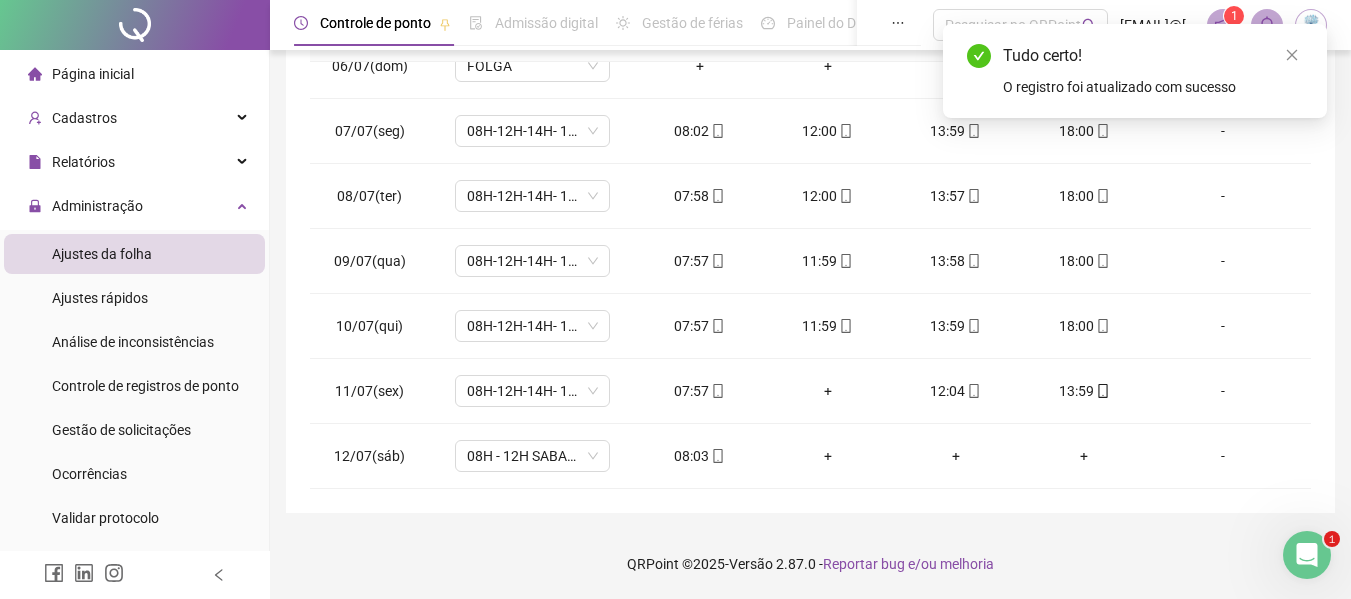 click on "Tudo certo!" at bounding box center [1153, 56] 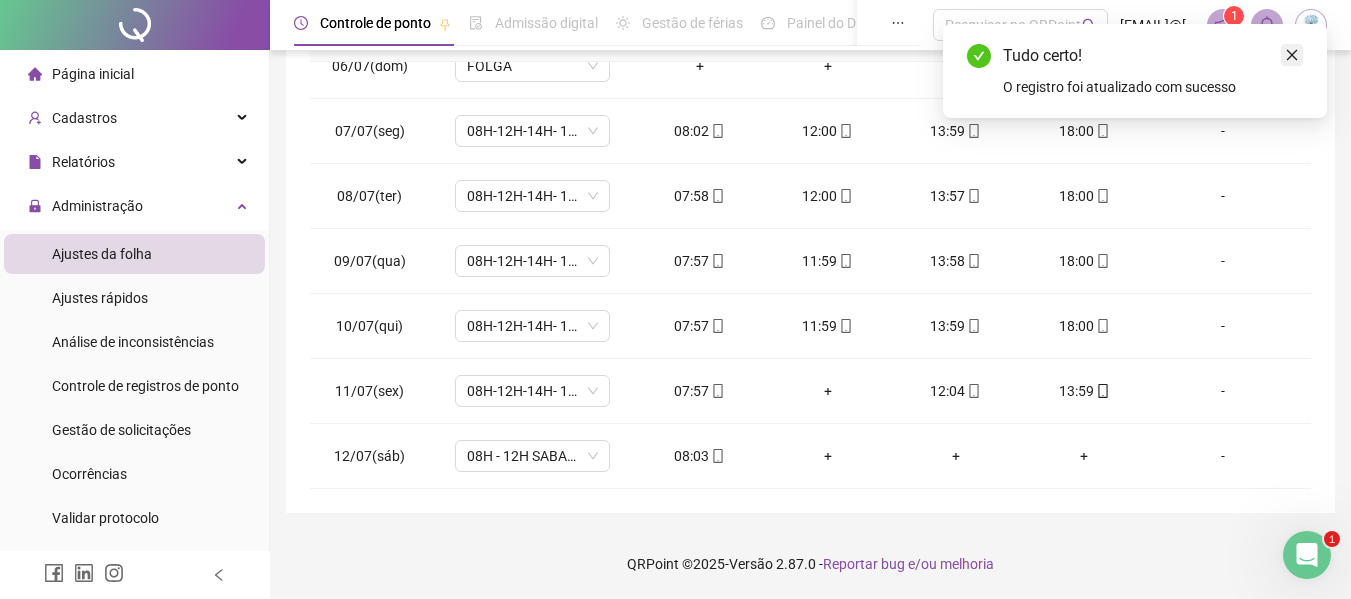 click at bounding box center (1292, 55) 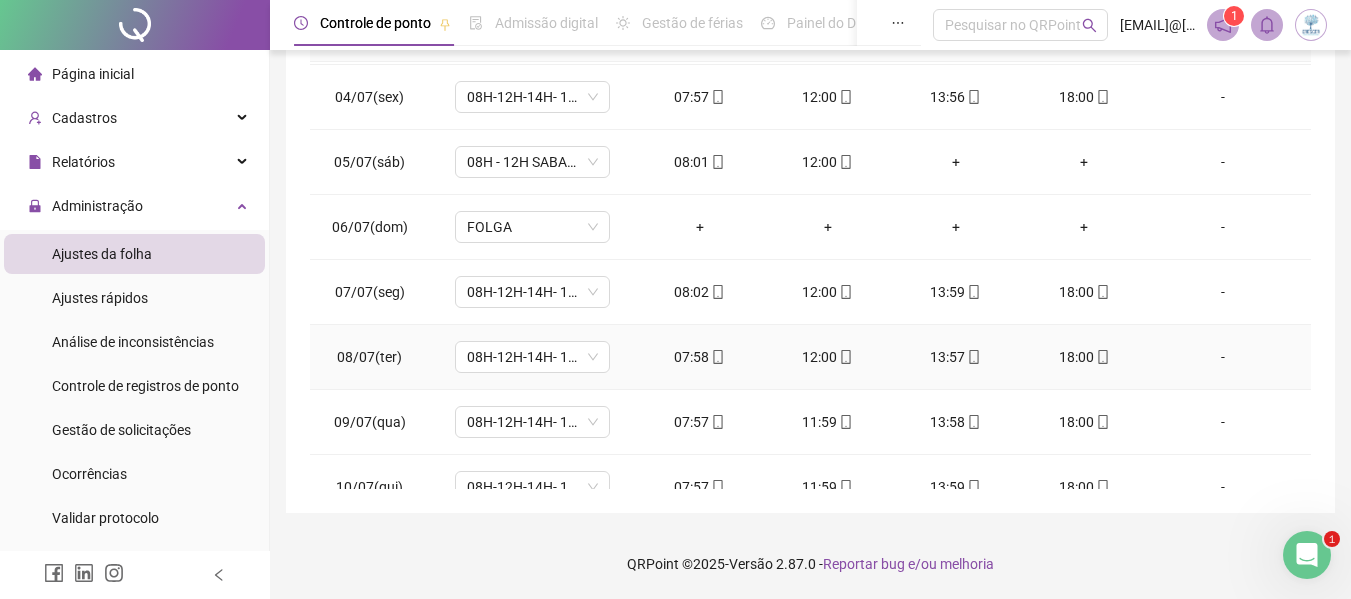 scroll, scrollTop: 0, scrollLeft: 0, axis: both 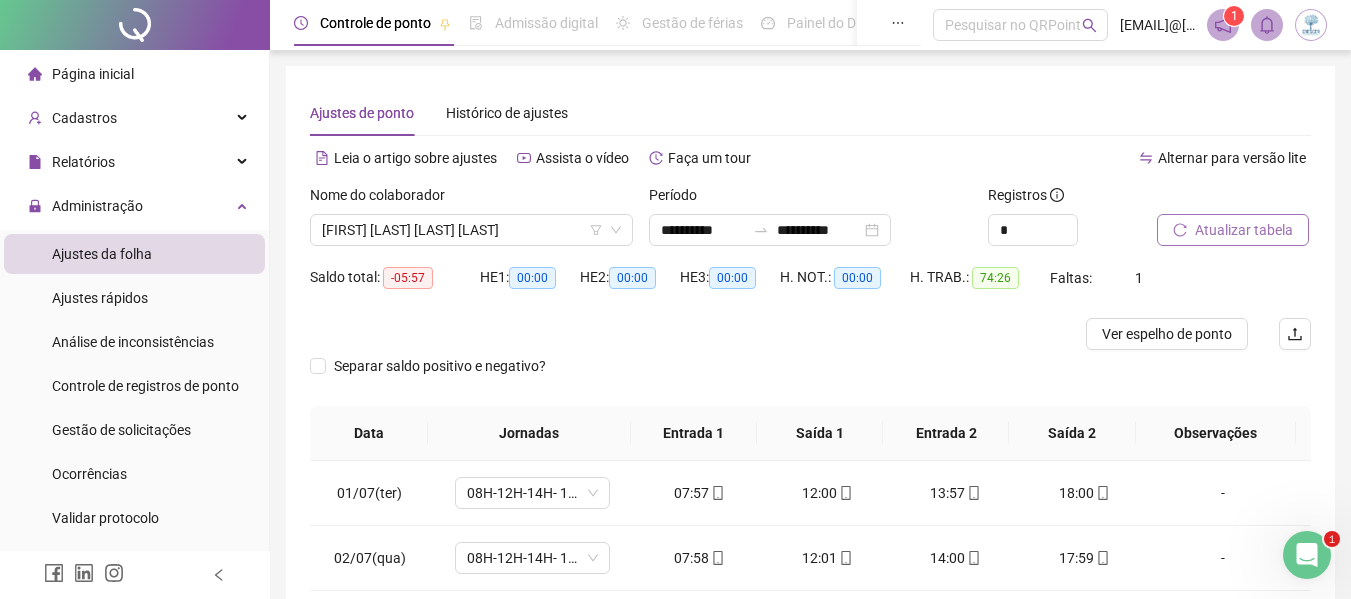 click on "Atualizar tabela" at bounding box center (1234, 215) 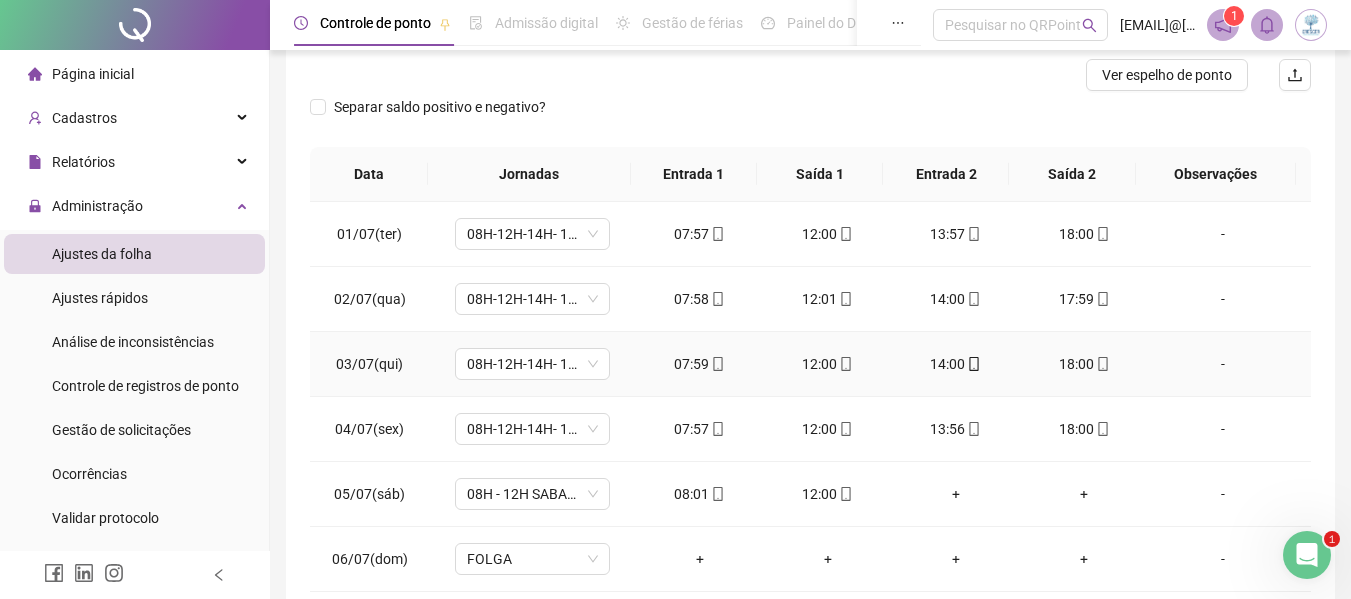 scroll, scrollTop: 399, scrollLeft: 0, axis: vertical 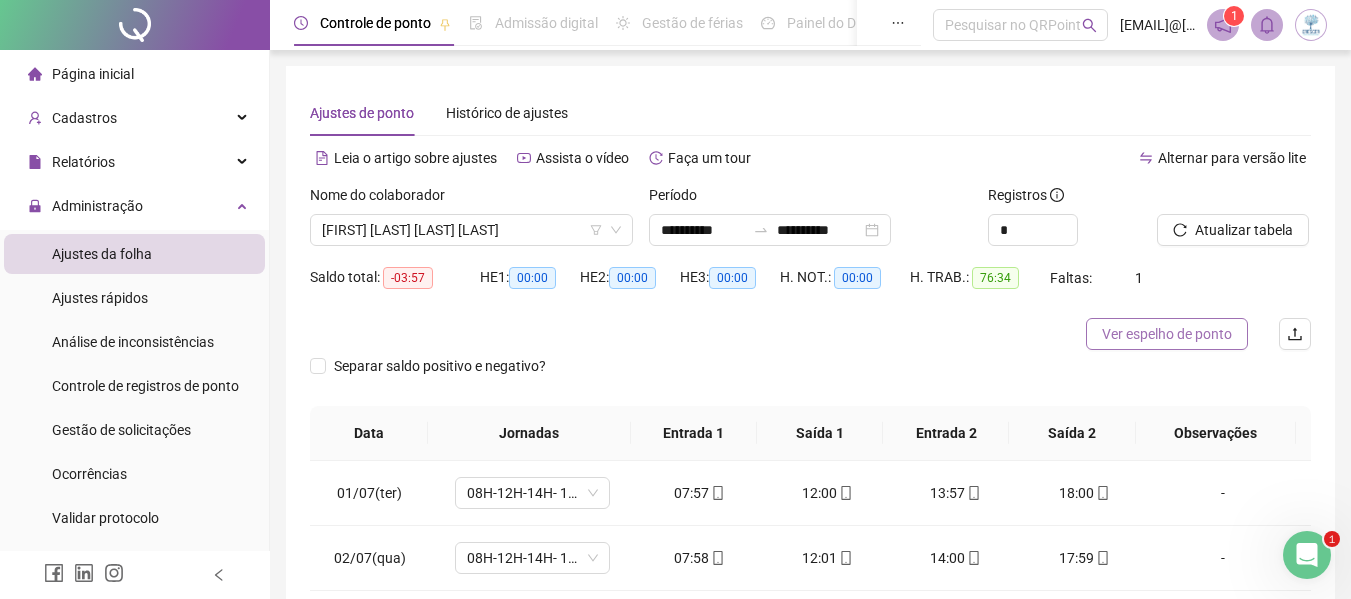 click on "Ver espelho de ponto" at bounding box center (1167, 334) 